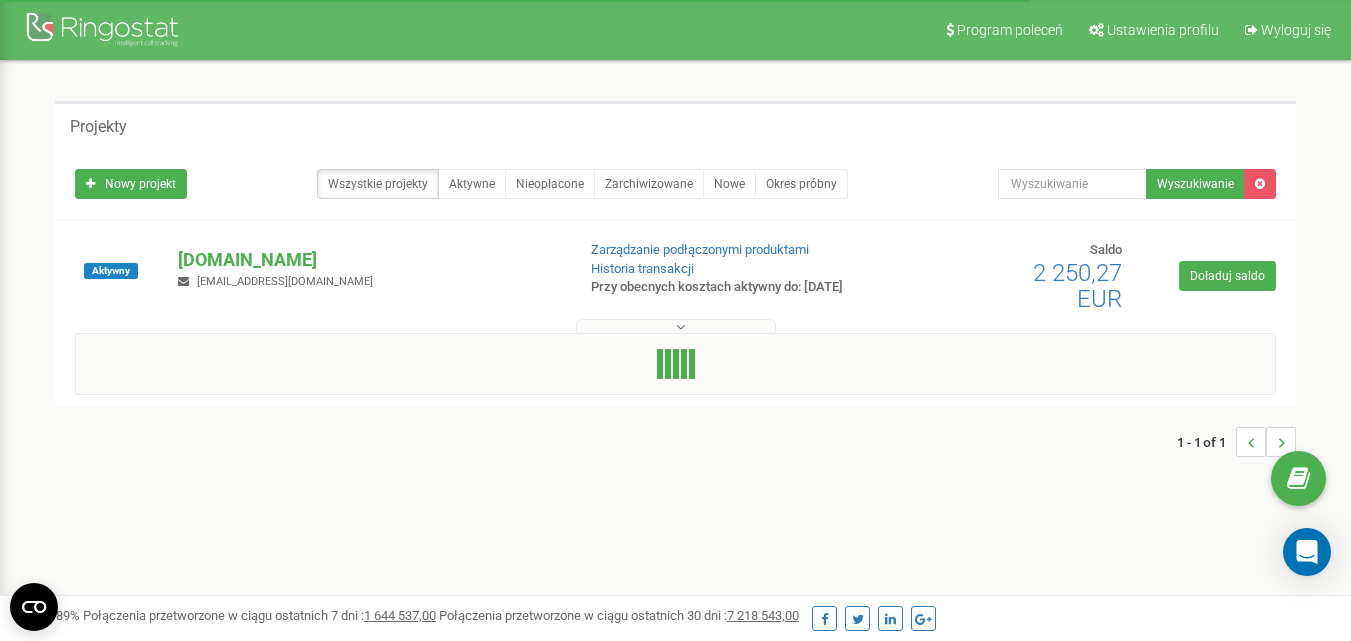 scroll, scrollTop: 0, scrollLeft: 0, axis: both 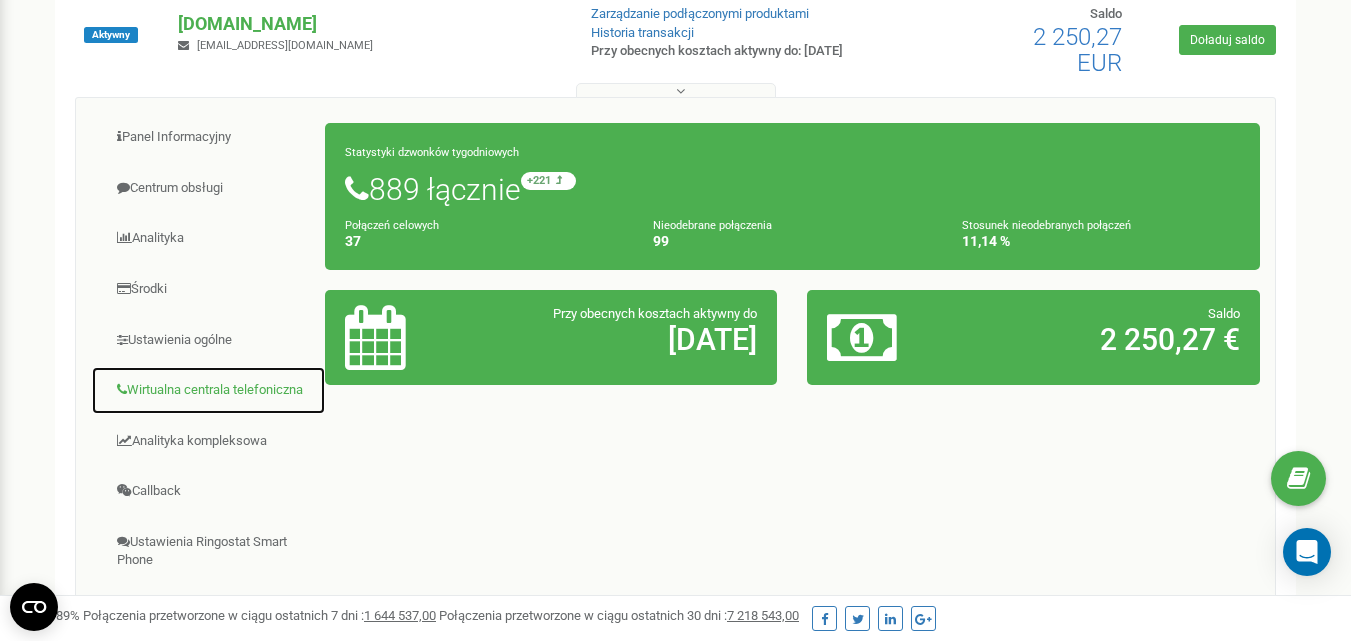 click on "Wirtualna centrala telefoniczna" at bounding box center (208, 390) 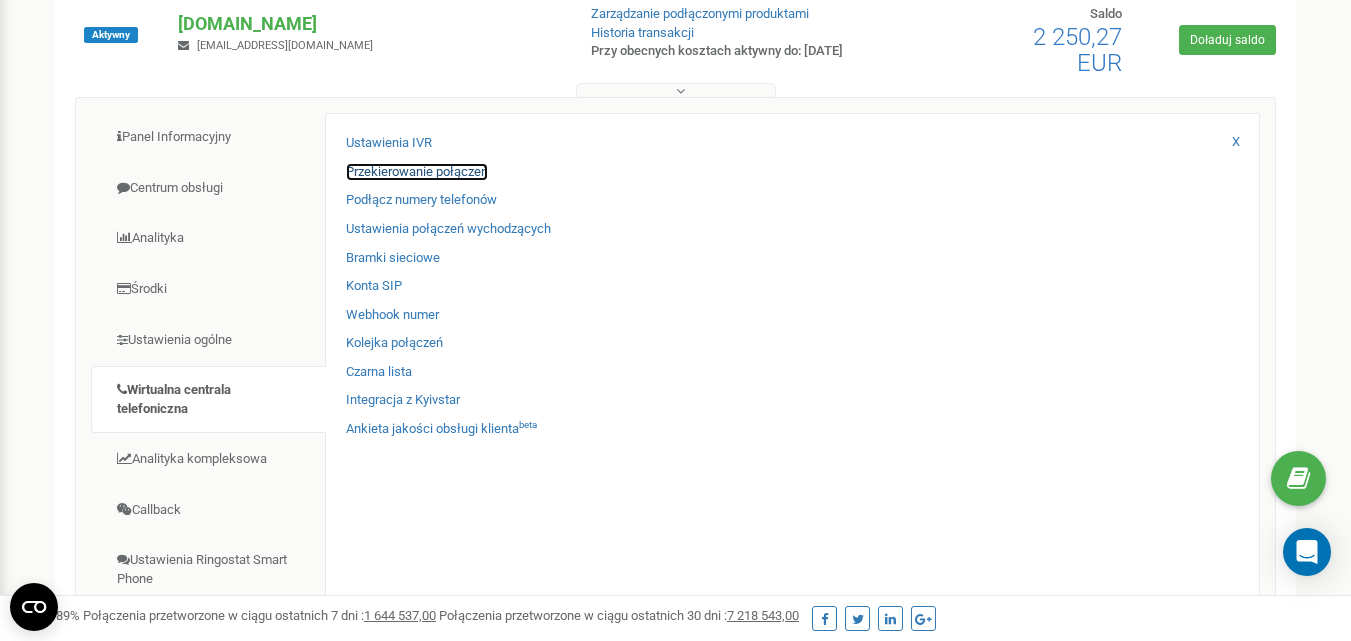 click on "Przekierowanie połączeń" at bounding box center [417, 172] 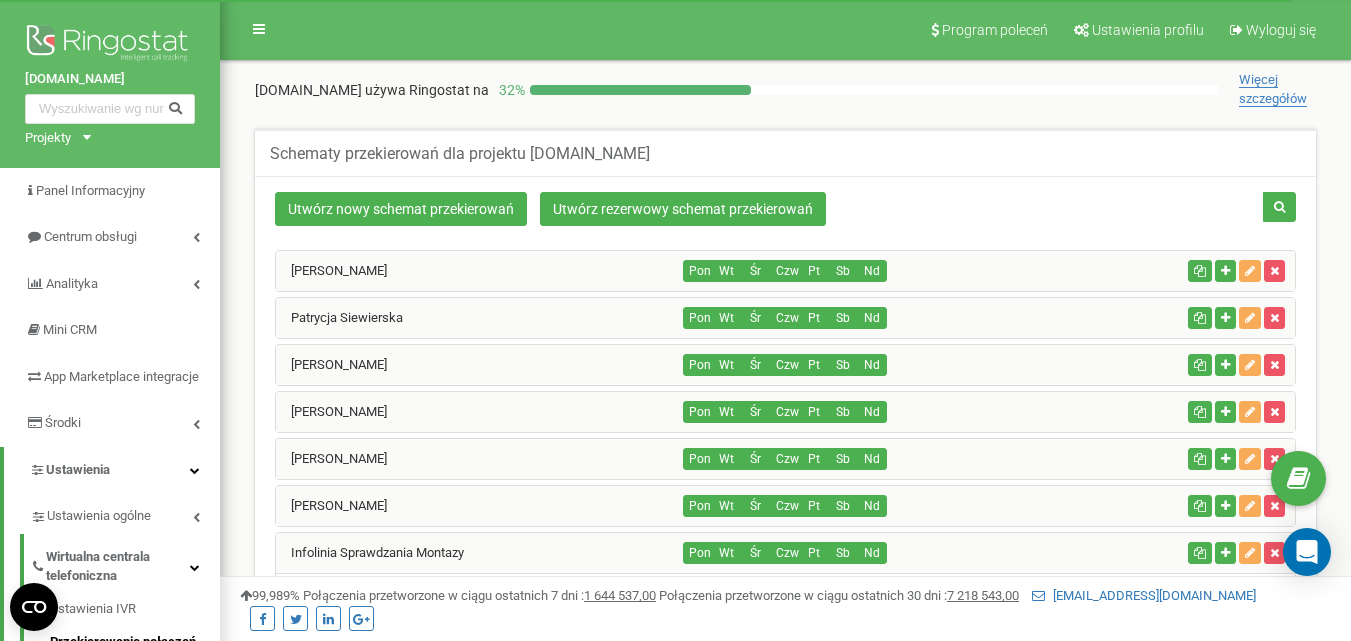 scroll, scrollTop: 291, scrollLeft: 0, axis: vertical 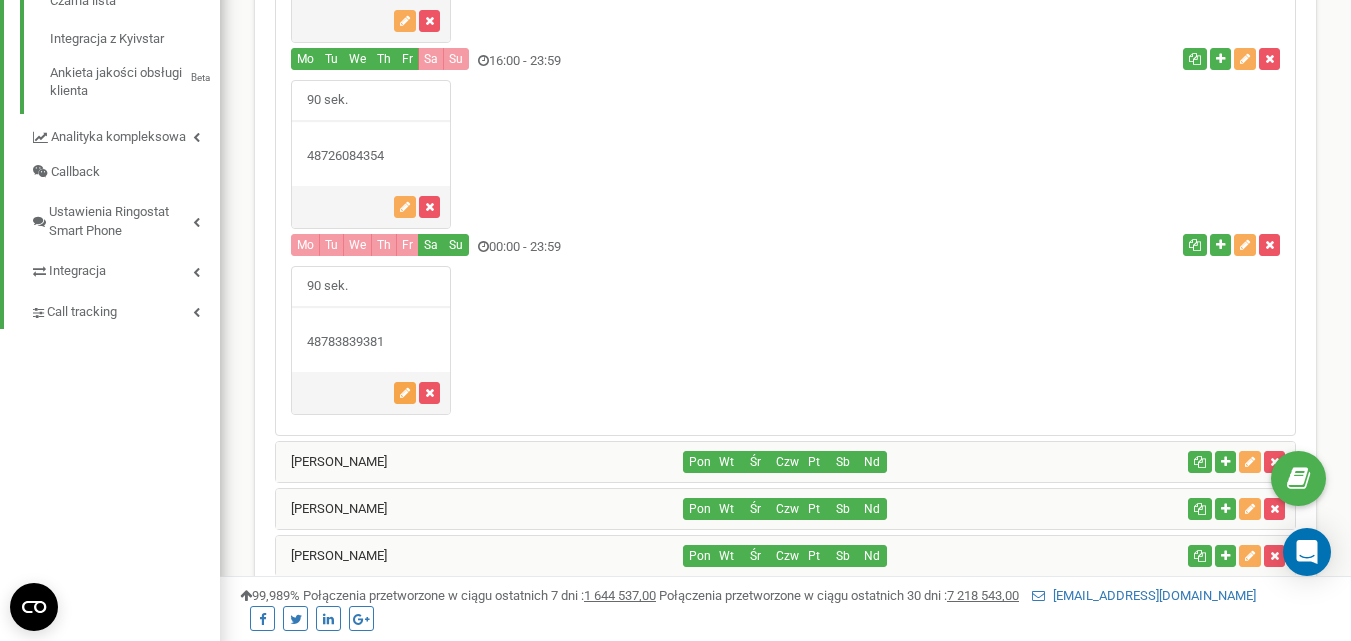 click at bounding box center (405, 393) 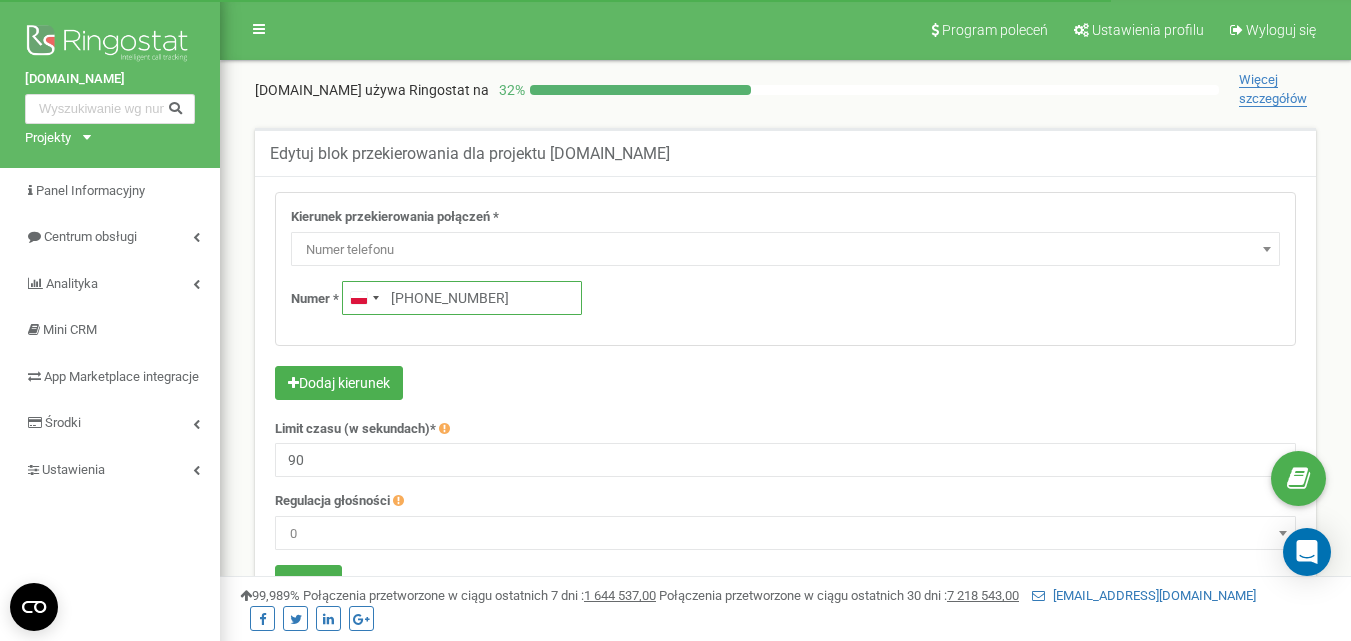 scroll, scrollTop: 0, scrollLeft: 0, axis: both 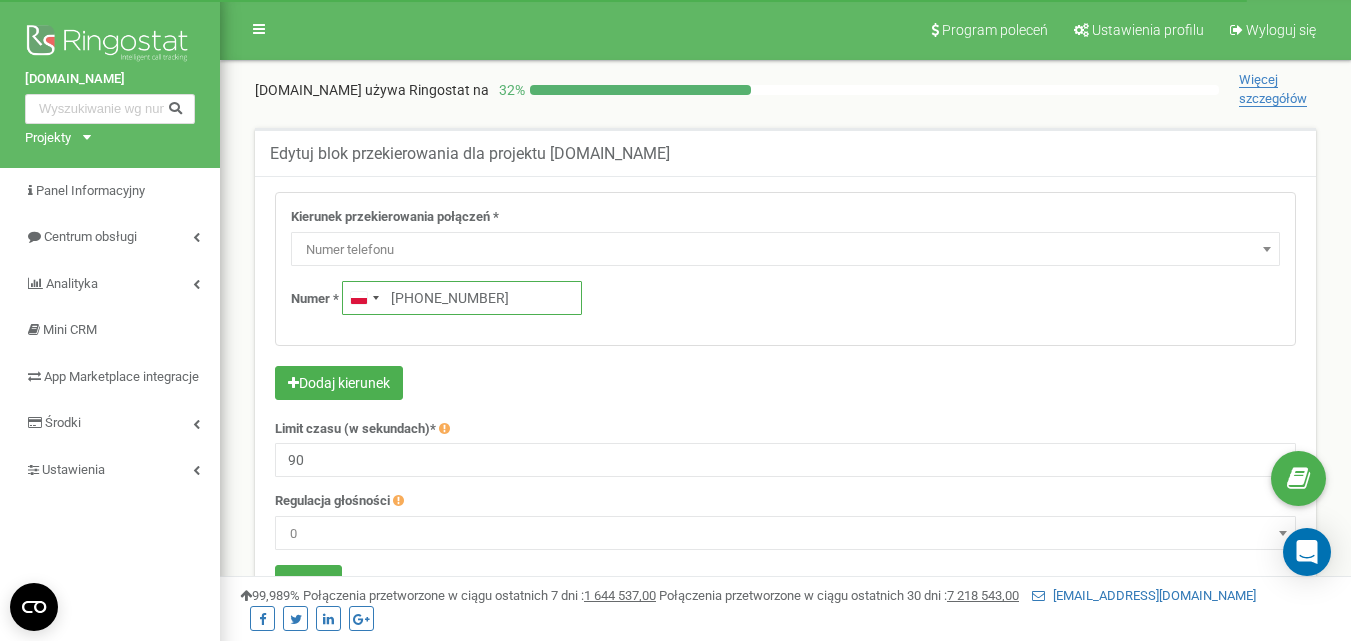 click on "+48783839381" at bounding box center (462, 298) 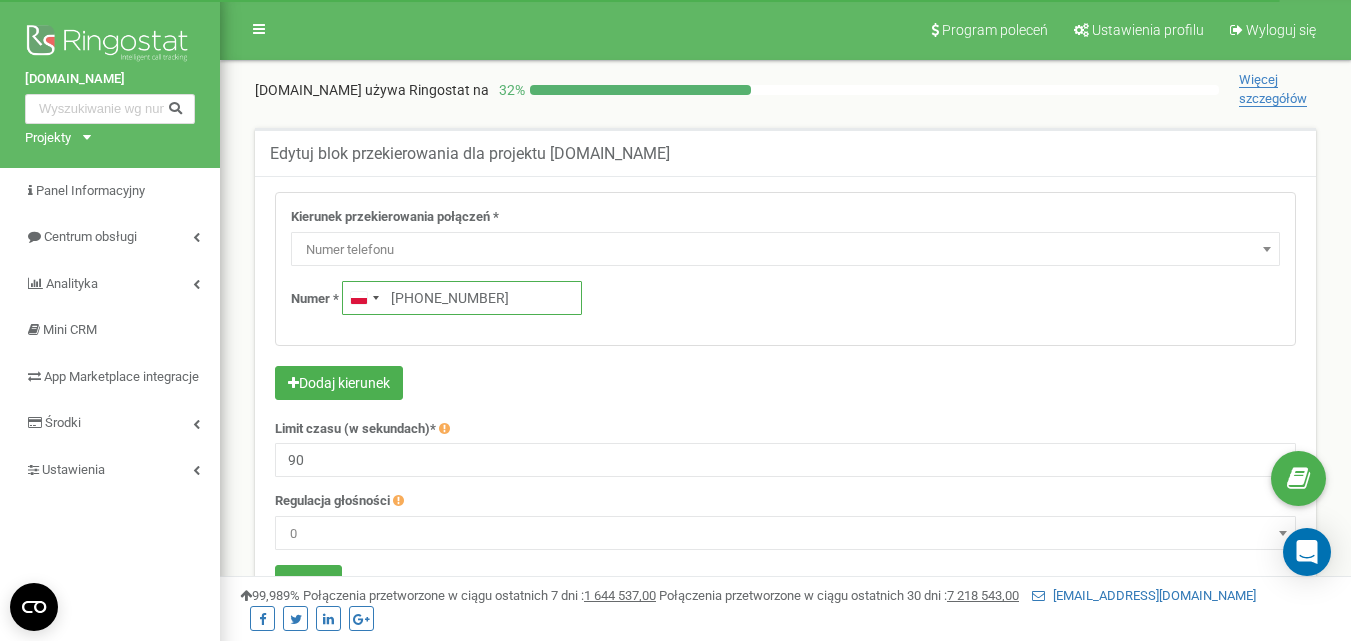 paste on "885-554-380" 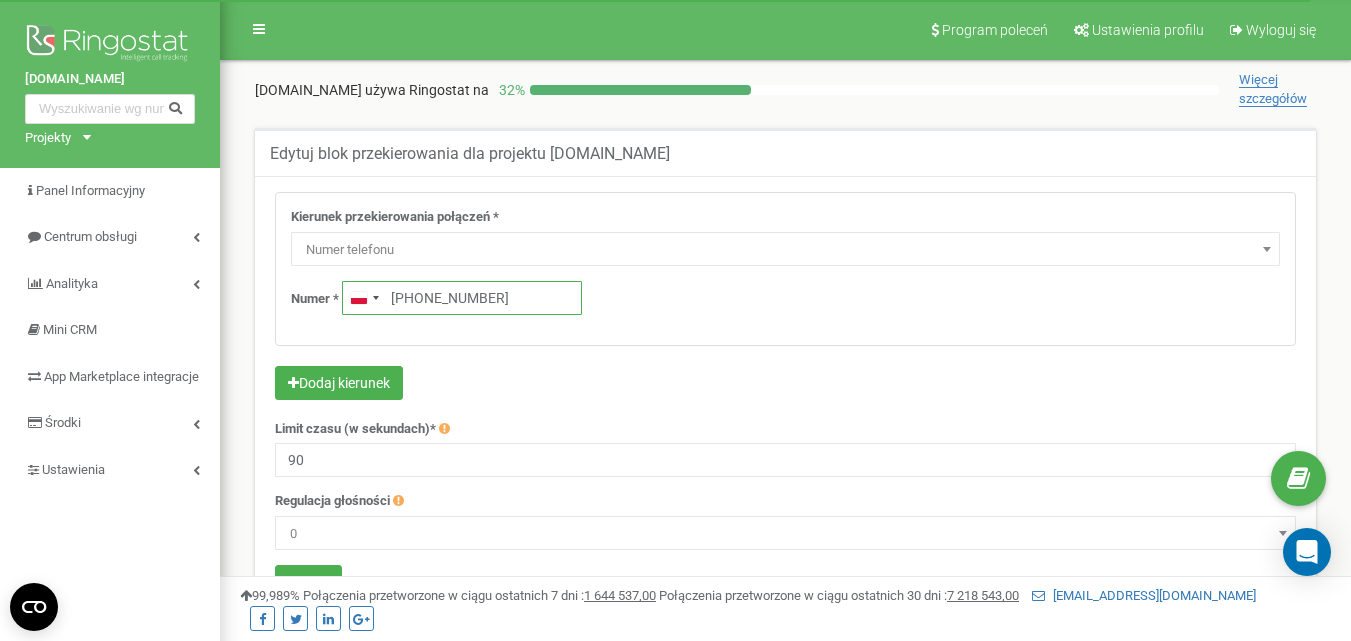 click on "+48885-554-380" at bounding box center [462, 298] 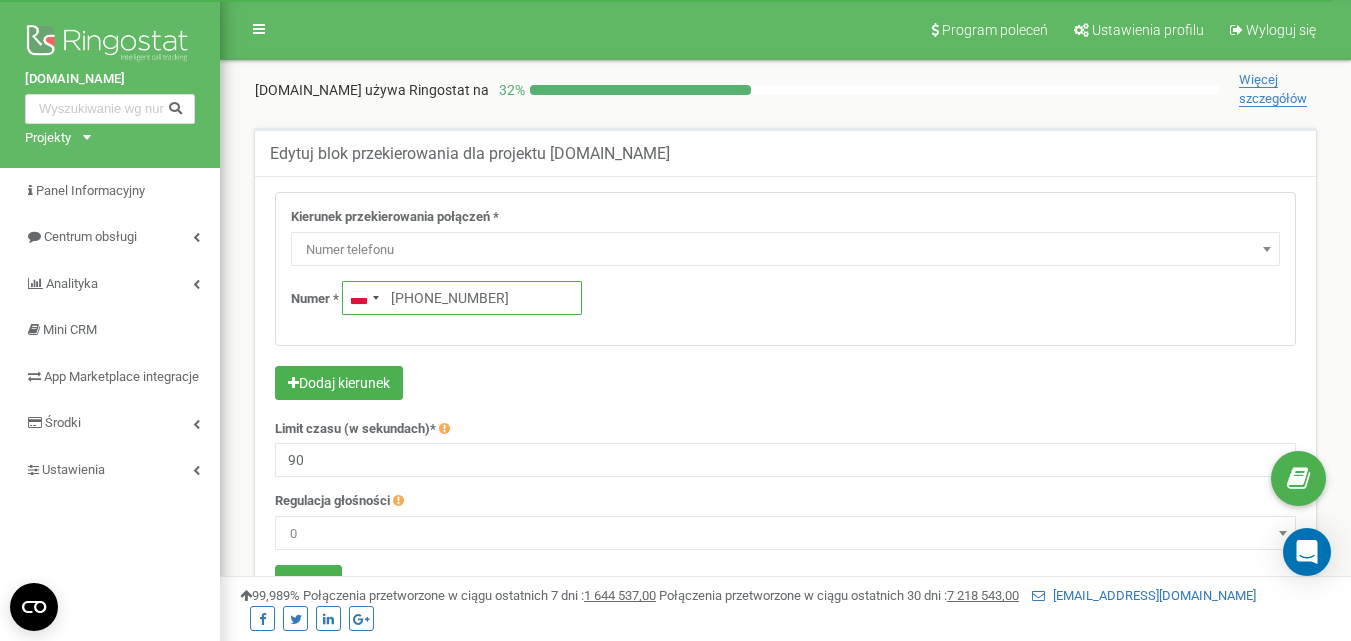 click on "+48885554-380" at bounding box center [462, 298] 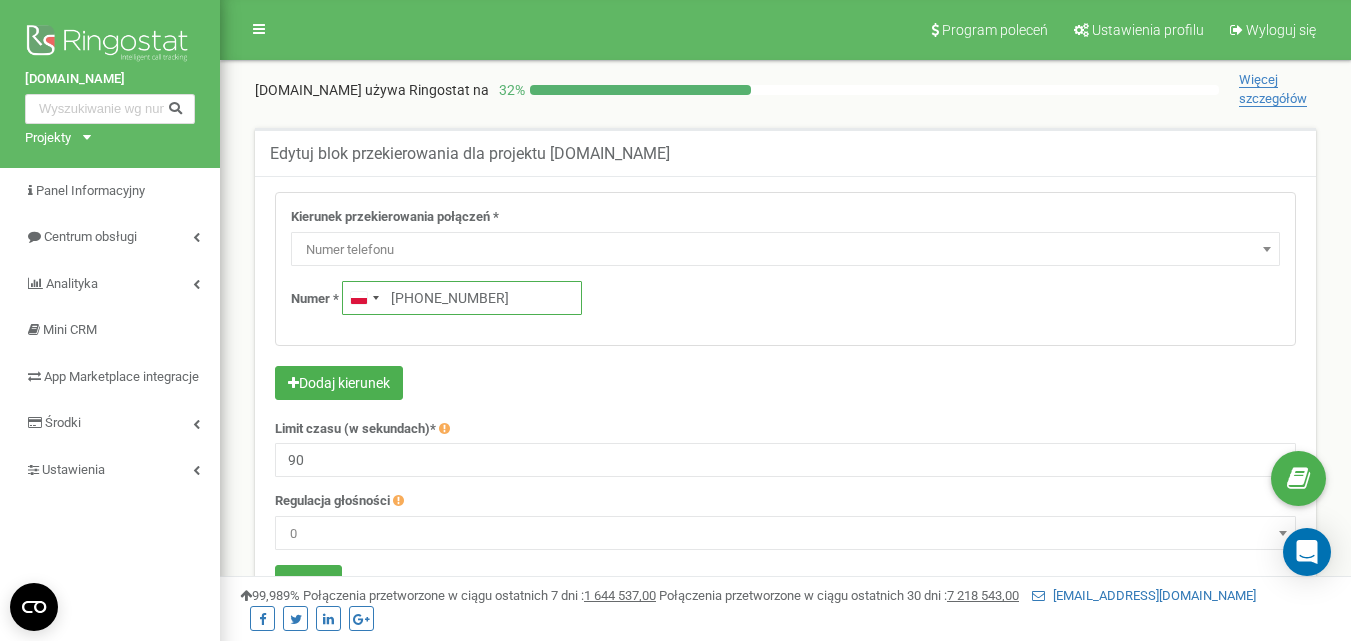 click on "+48885554-380" at bounding box center (462, 298) 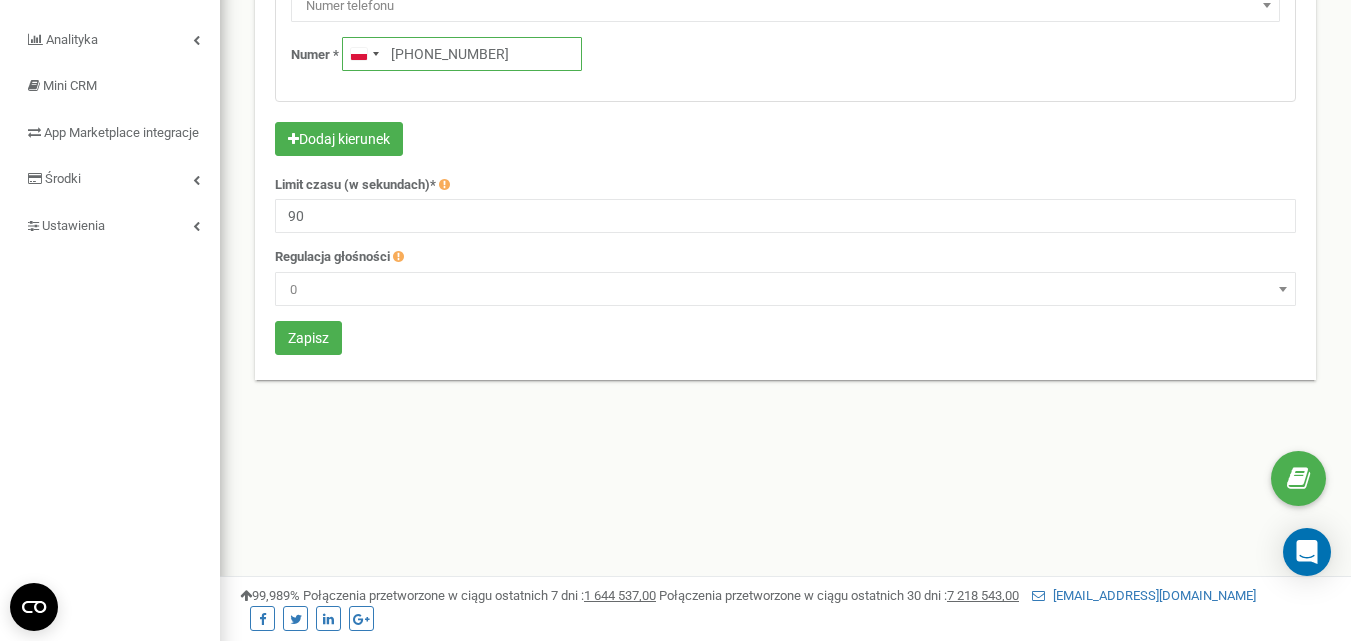 scroll, scrollTop: 252, scrollLeft: 0, axis: vertical 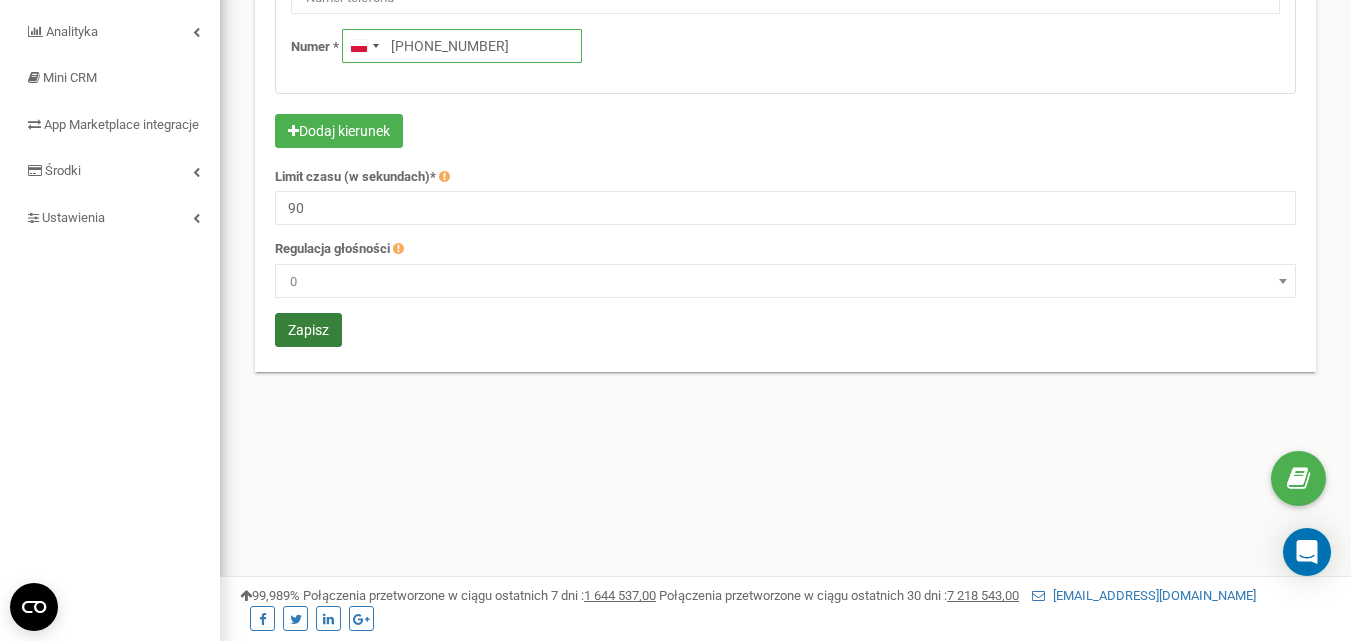 type on "+48 885 554 380" 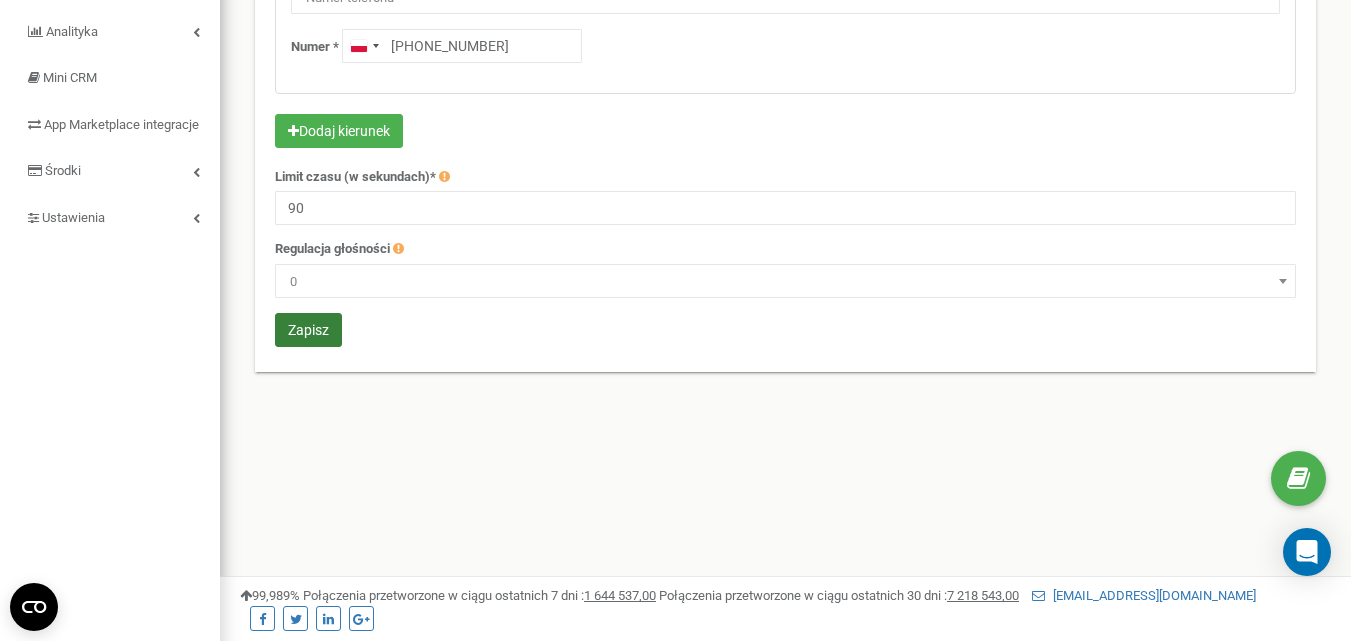 click on "Zapisz" at bounding box center (308, 330) 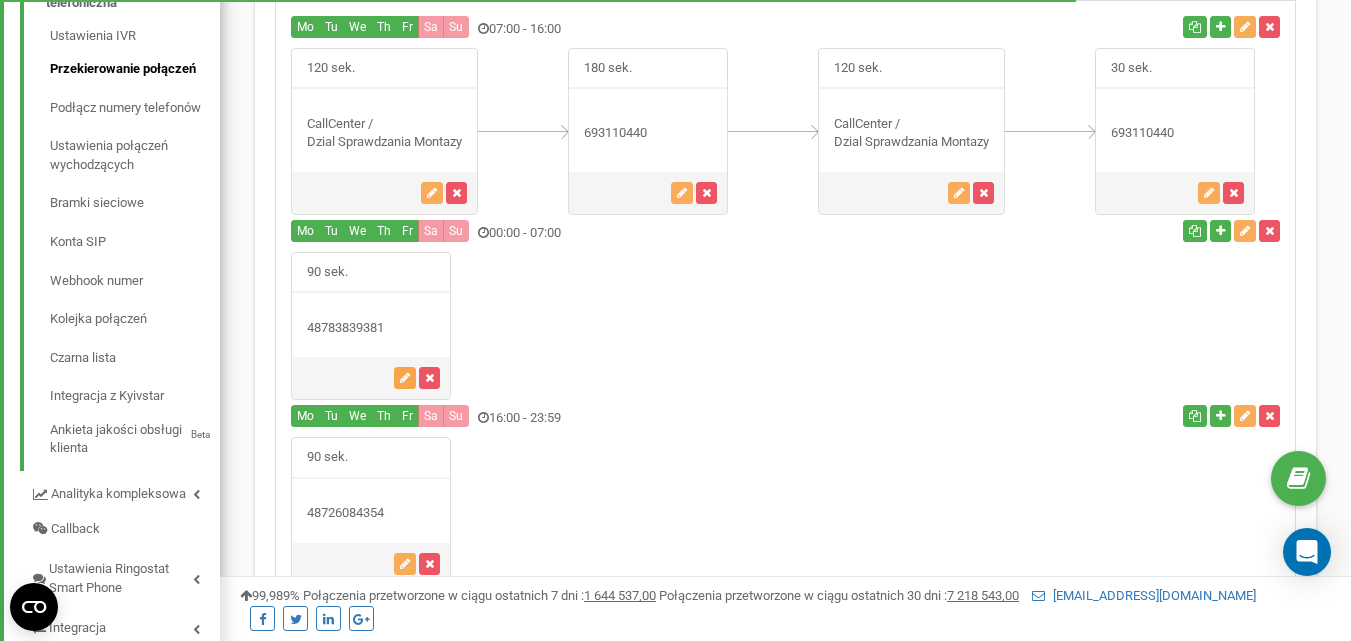 scroll, scrollTop: 573, scrollLeft: 0, axis: vertical 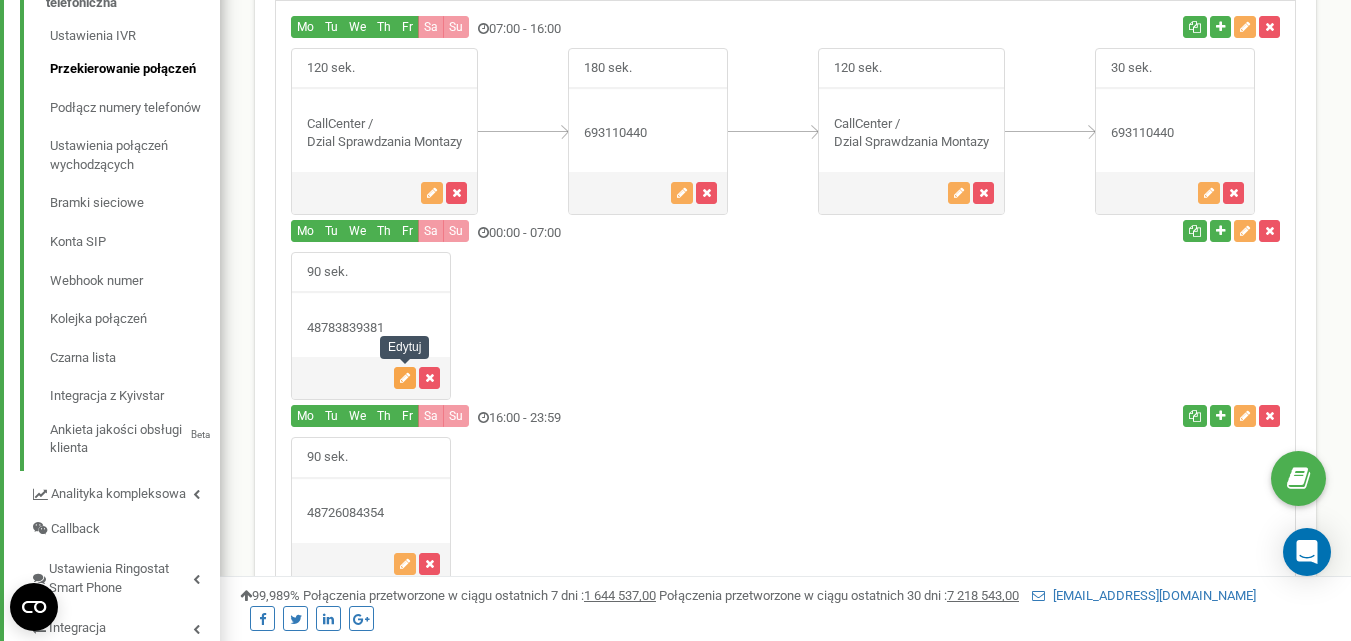 click at bounding box center (405, 378) 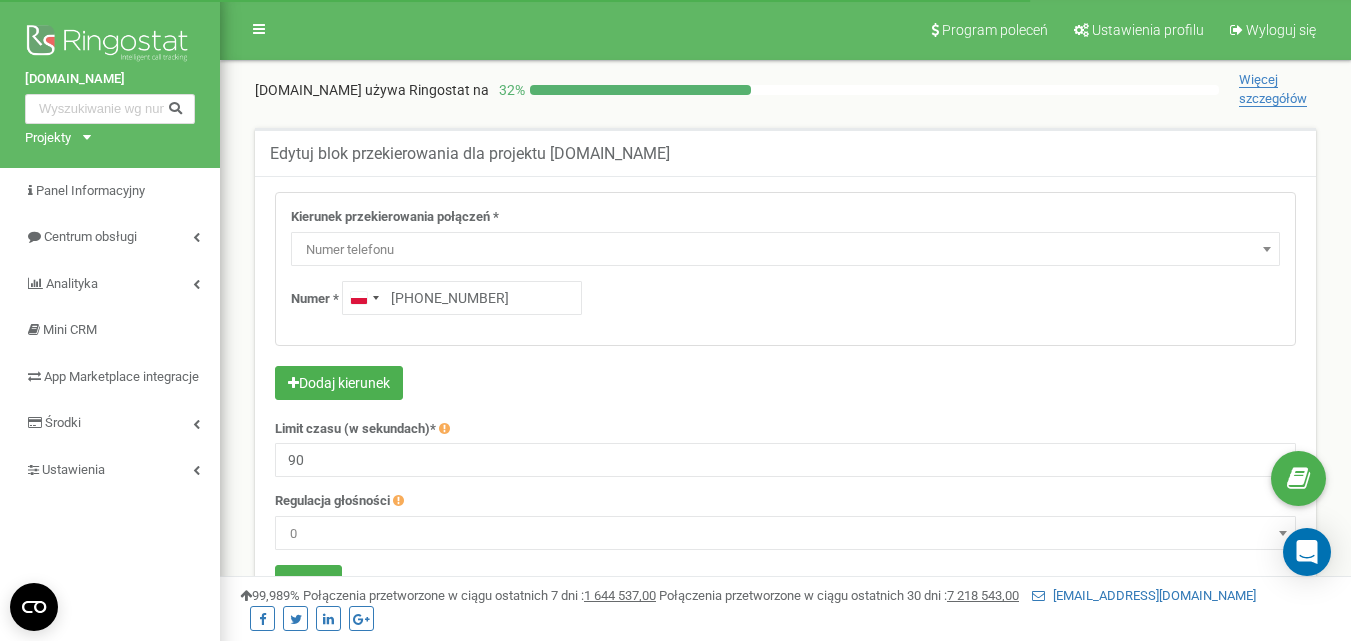 scroll, scrollTop: 0, scrollLeft: 0, axis: both 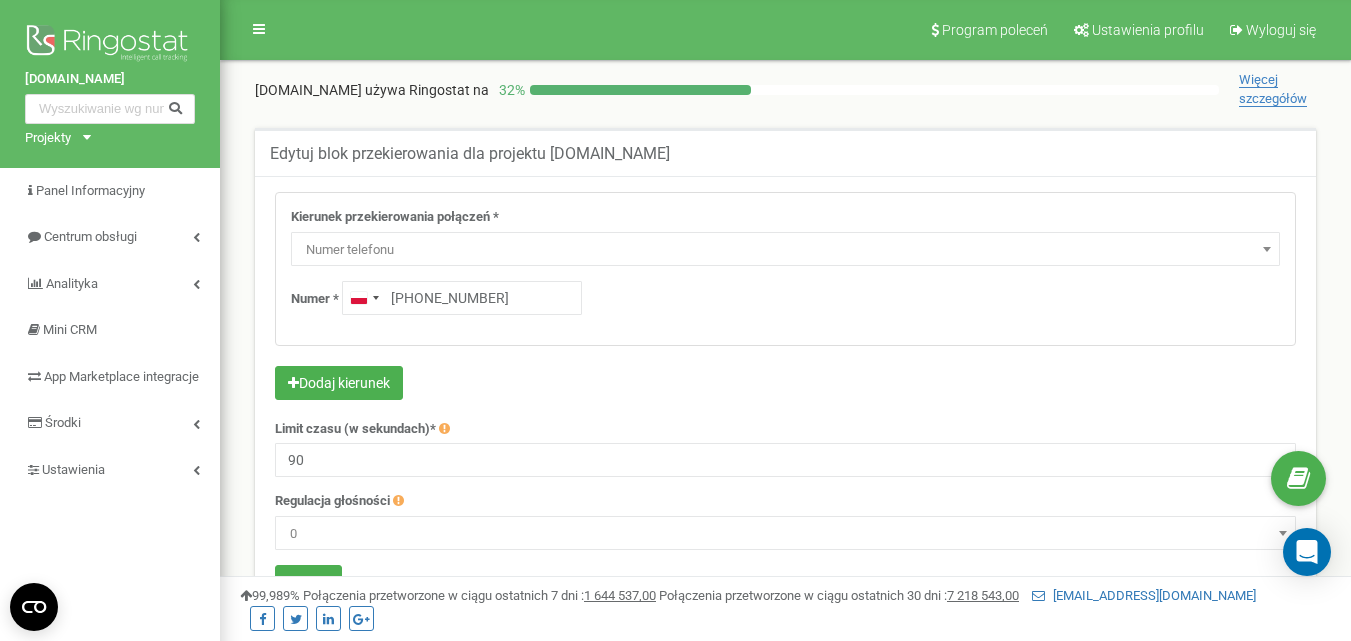 click on "[PHONE_NUMBER]" at bounding box center (462, 298) 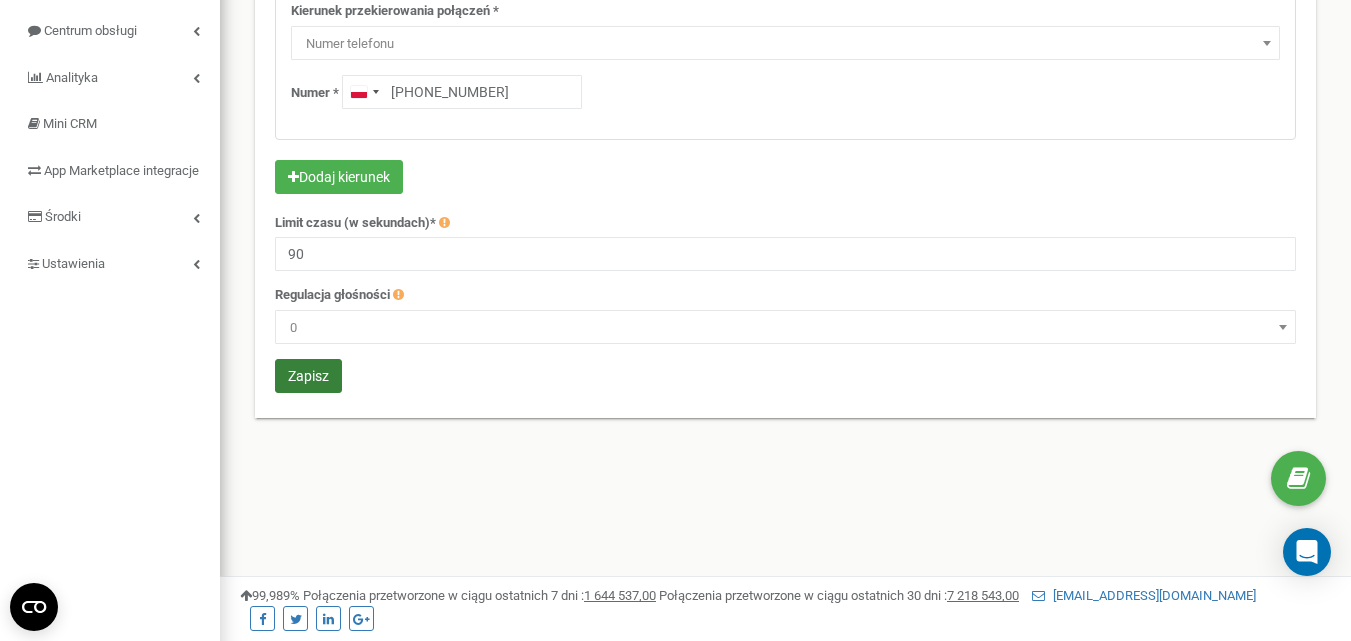 type on "[PHONE_NUMBER]" 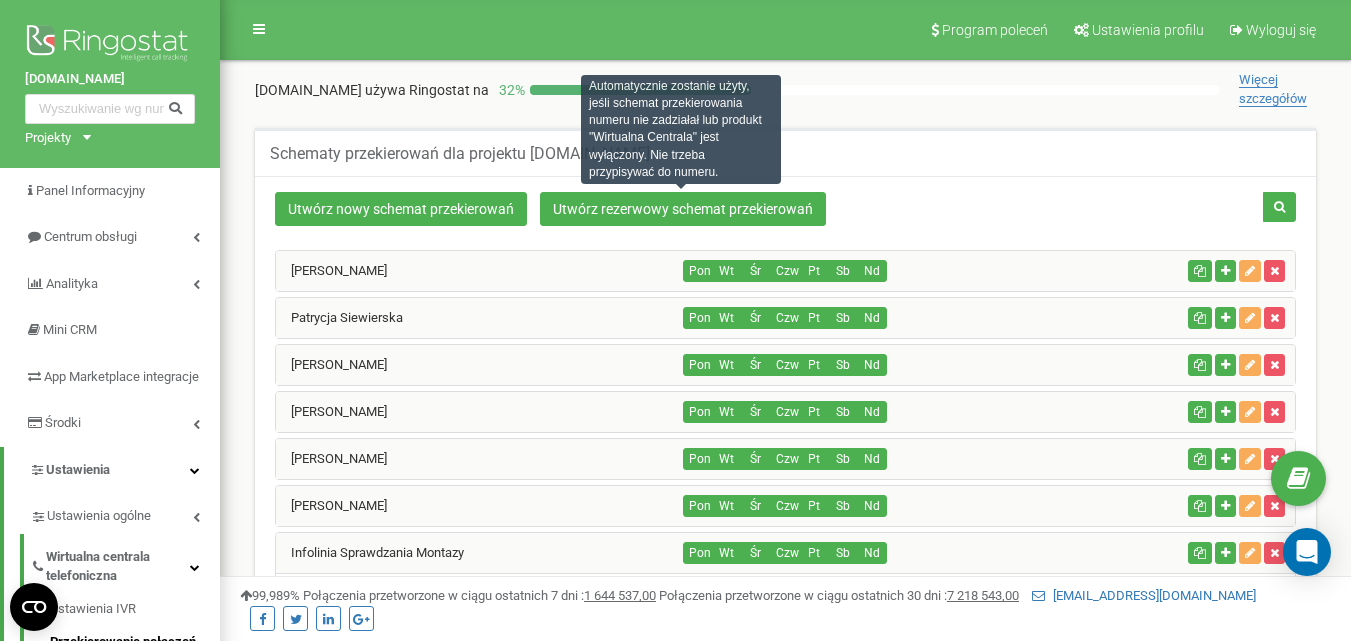 scroll, scrollTop: 31, scrollLeft: 0, axis: vertical 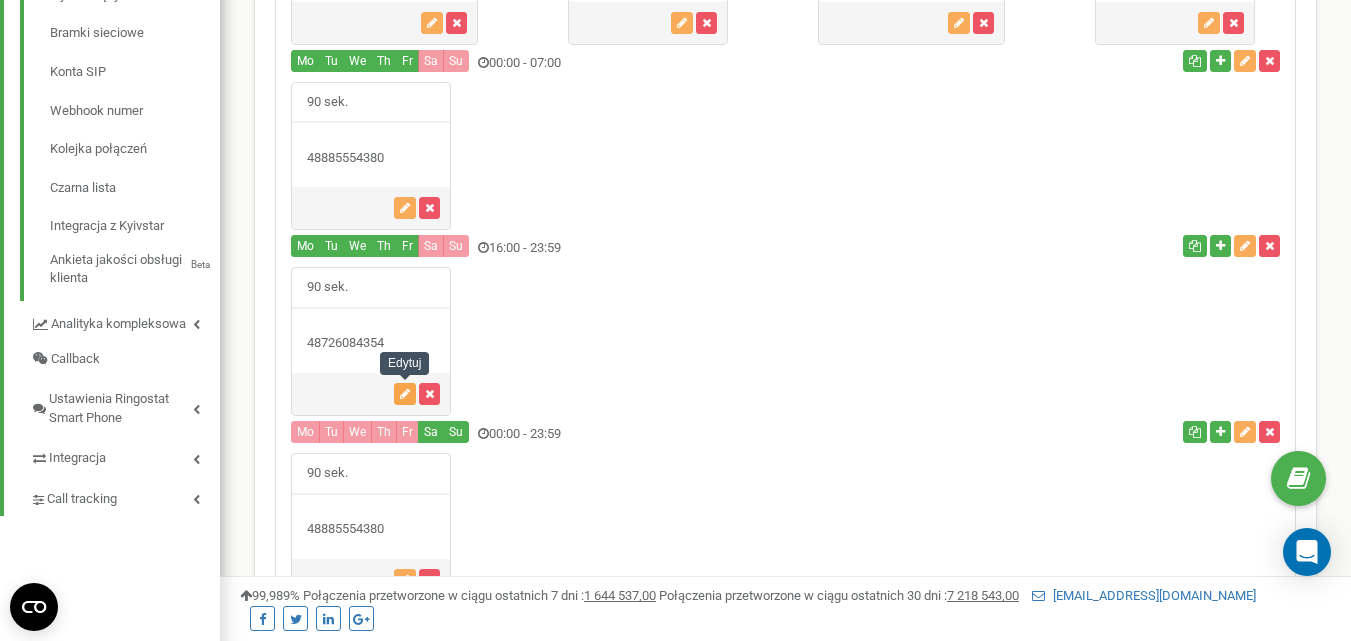 click at bounding box center (405, 394) 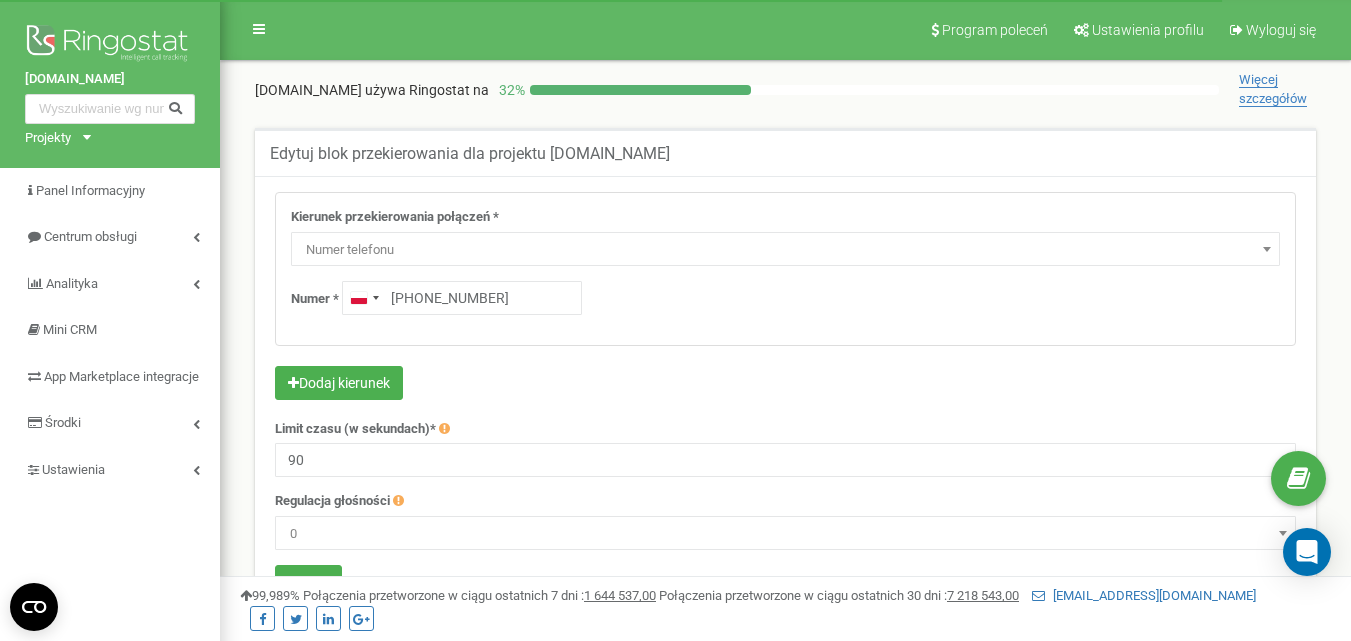 scroll, scrollTop: 0, scrollLeft: 0, axis: both 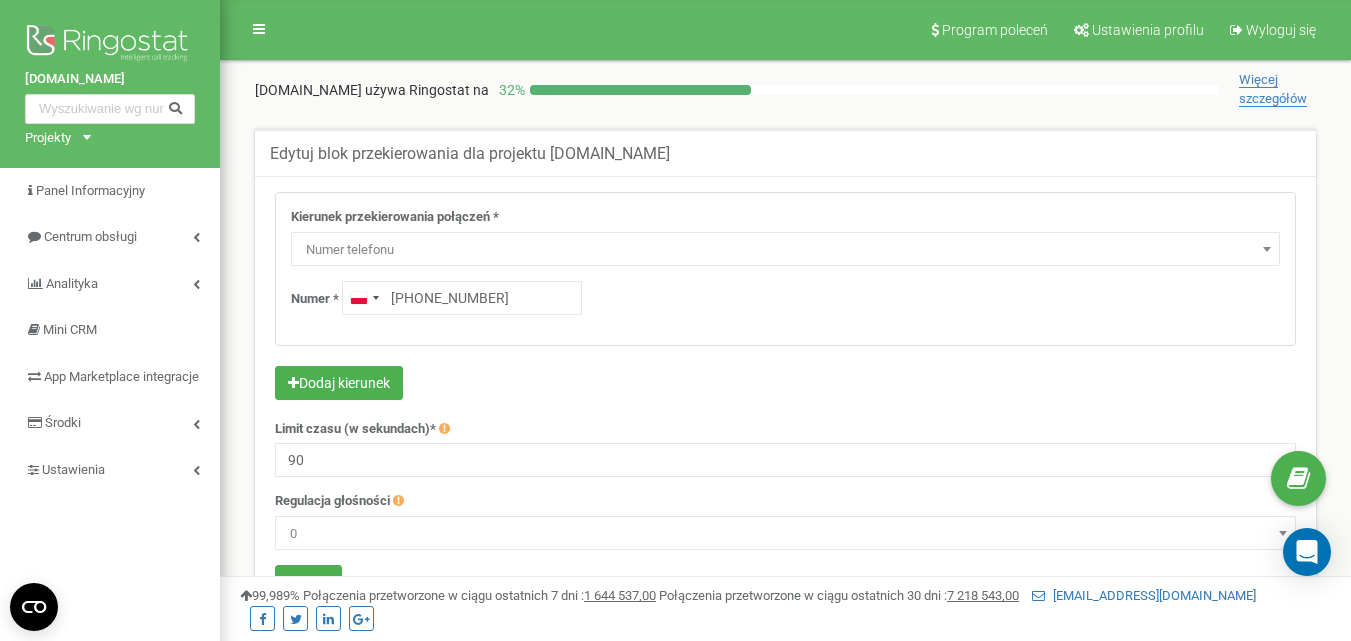 click on "+48726084354" at bounding box center (462, 298) 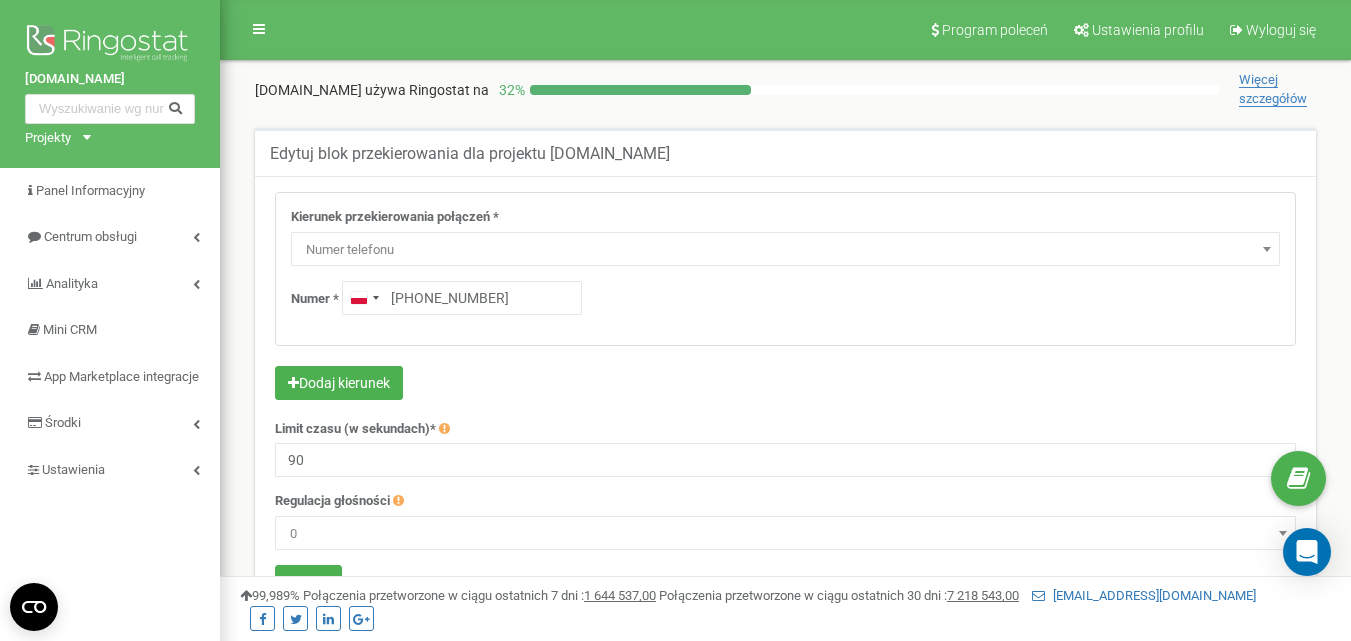click on "+48885-554-380" at bounding box center [462, 298] 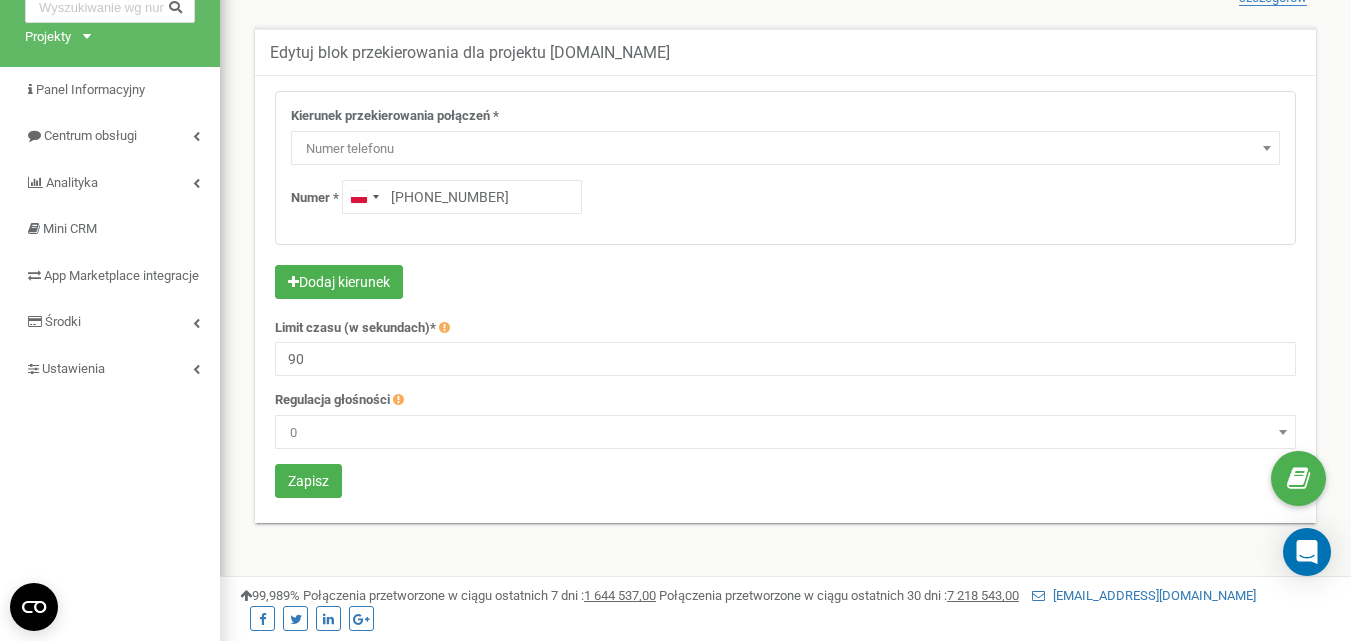 scroll, scrollTop: 113, scrollLeft: 0, axis: vertical 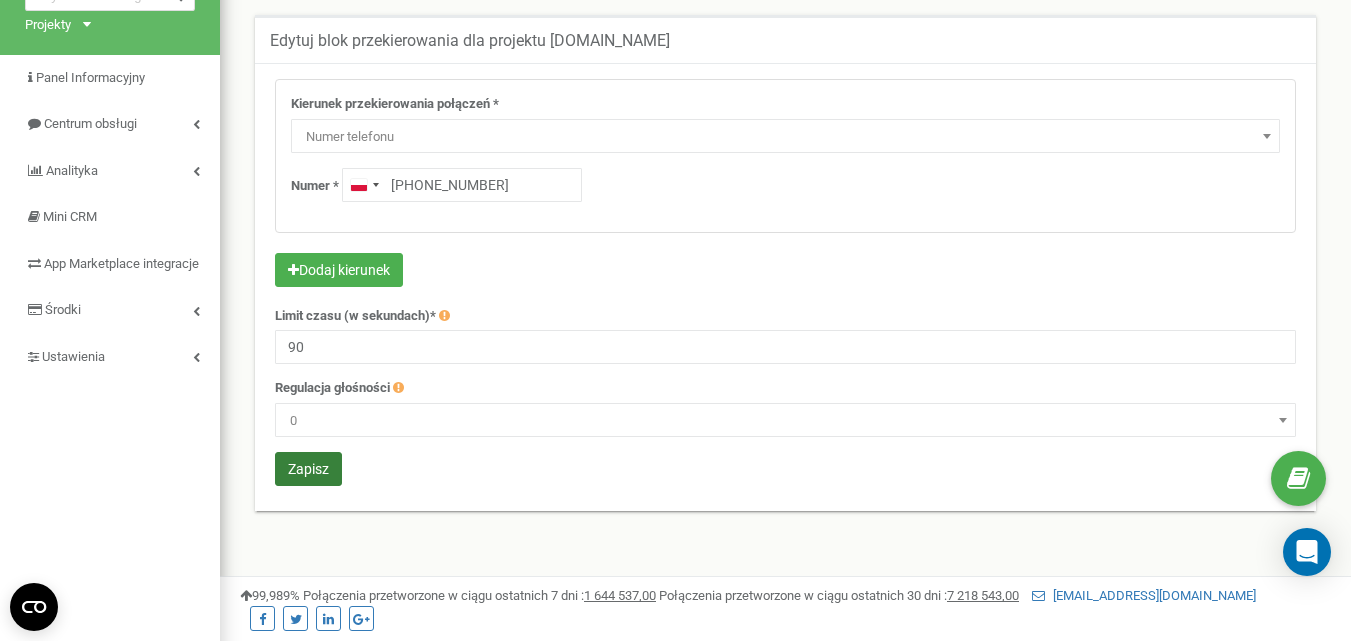 type on "+48 885 554 380" 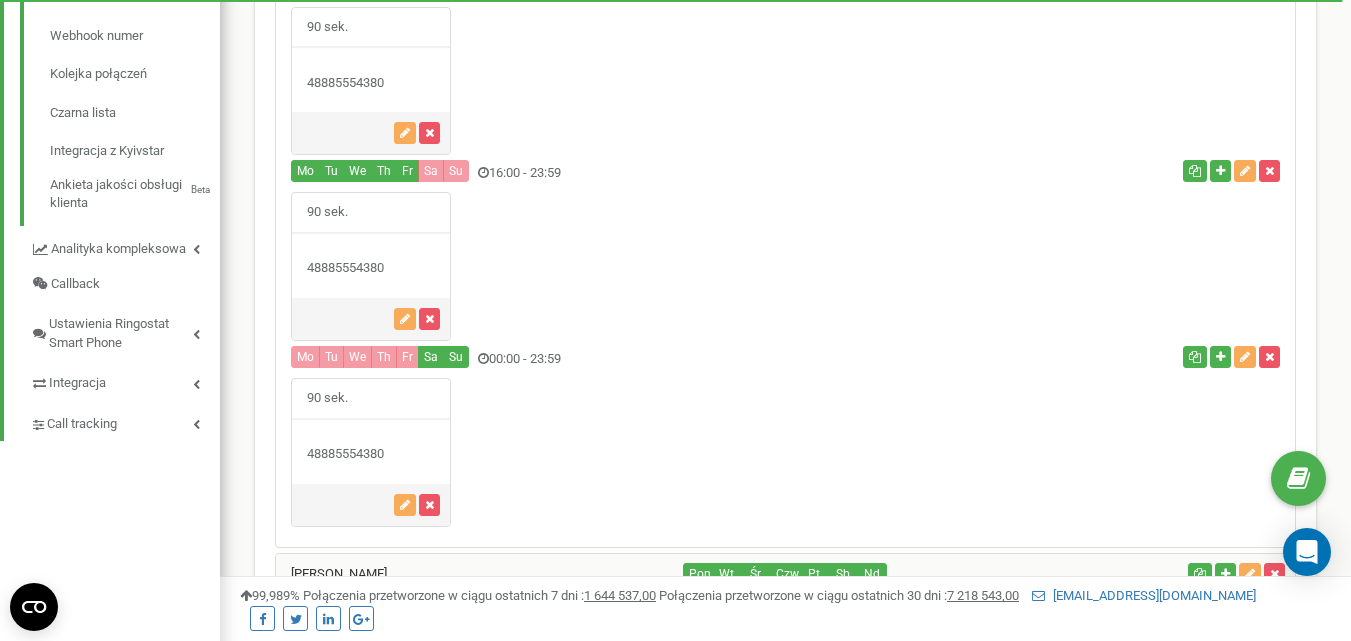 scroll, scrollTop: 818, scrollLeft: 0, axis: vertical 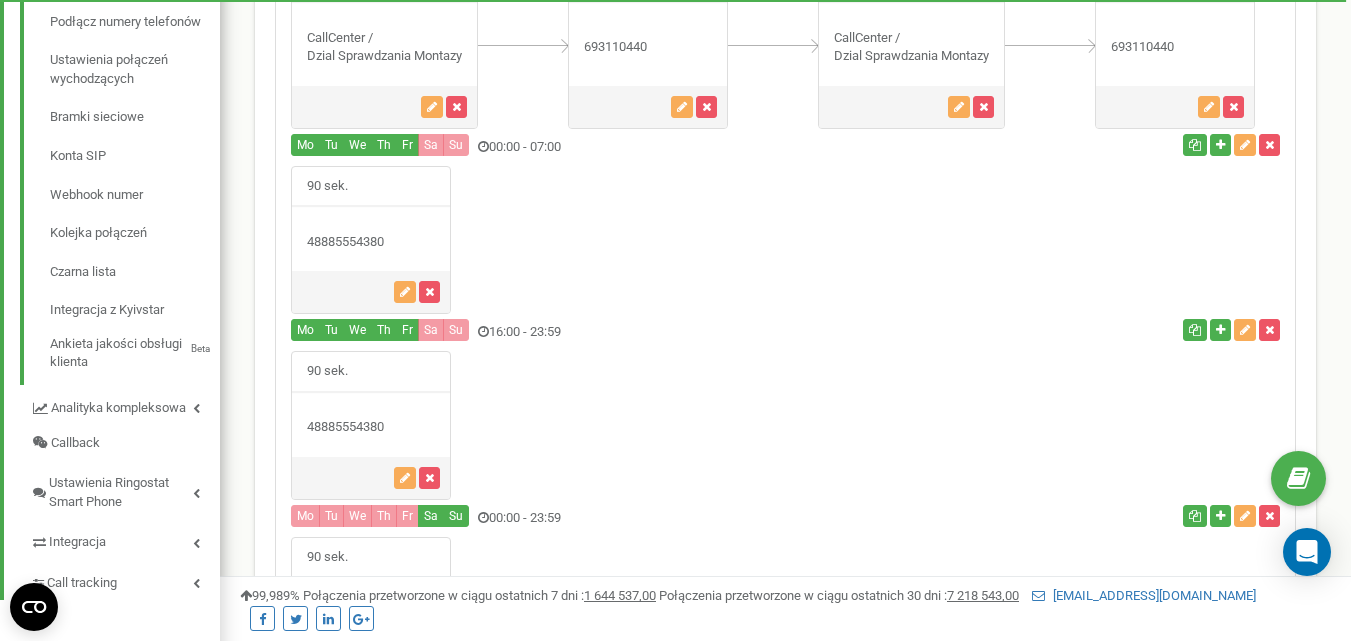 click at bounding box center [675, 628] 